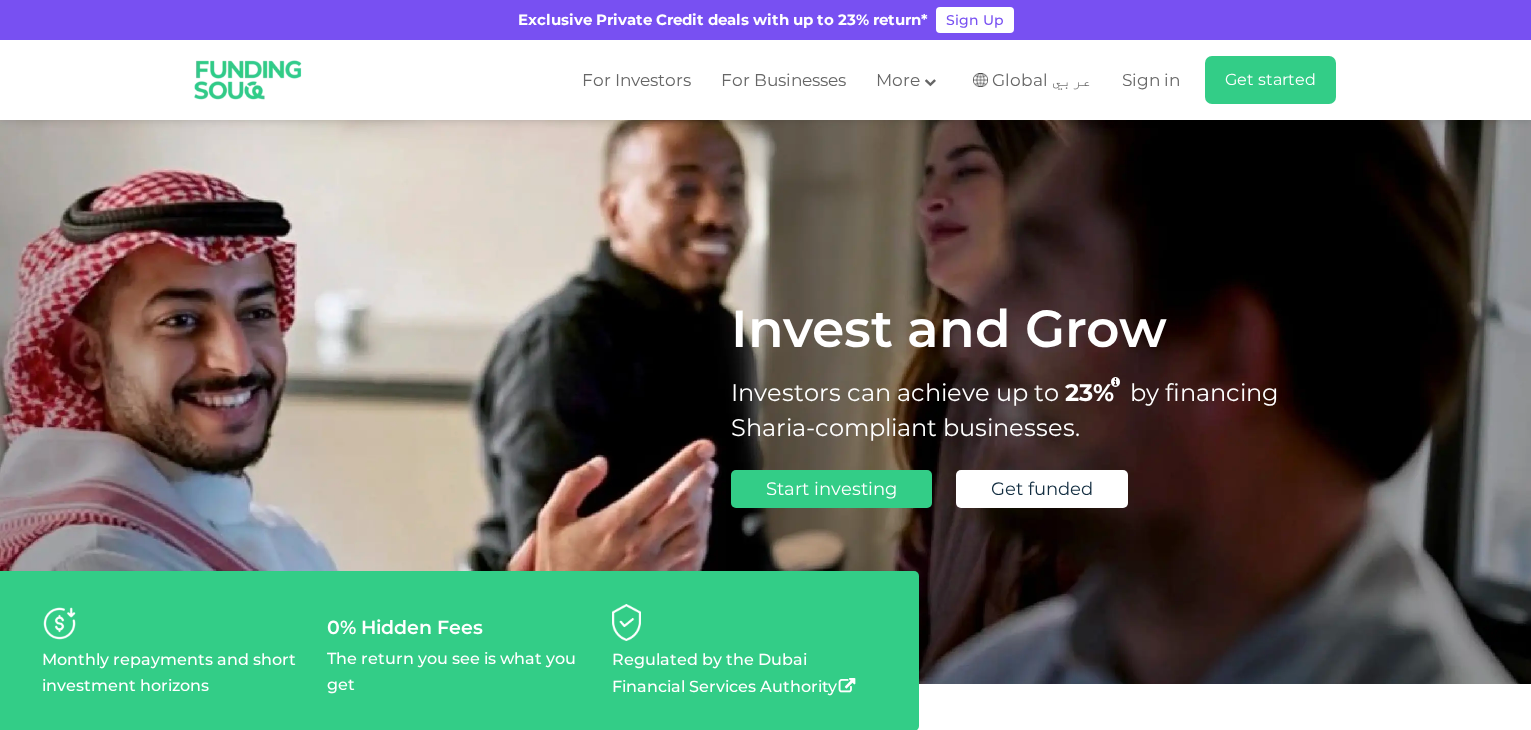 scroll, scrollTop: 0, scrollLeft: 0, axis: both 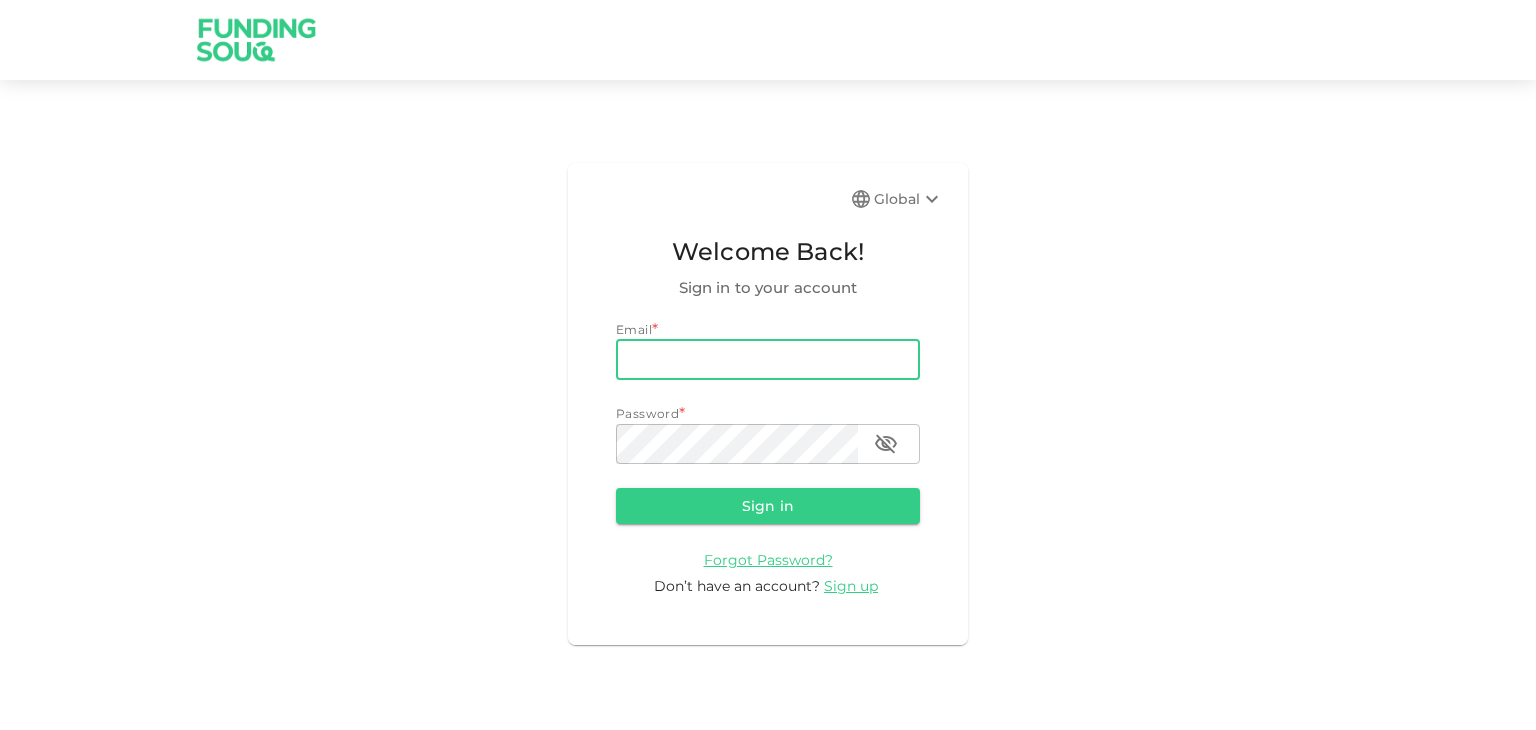 click on "email" at bounding box center [768, 360] 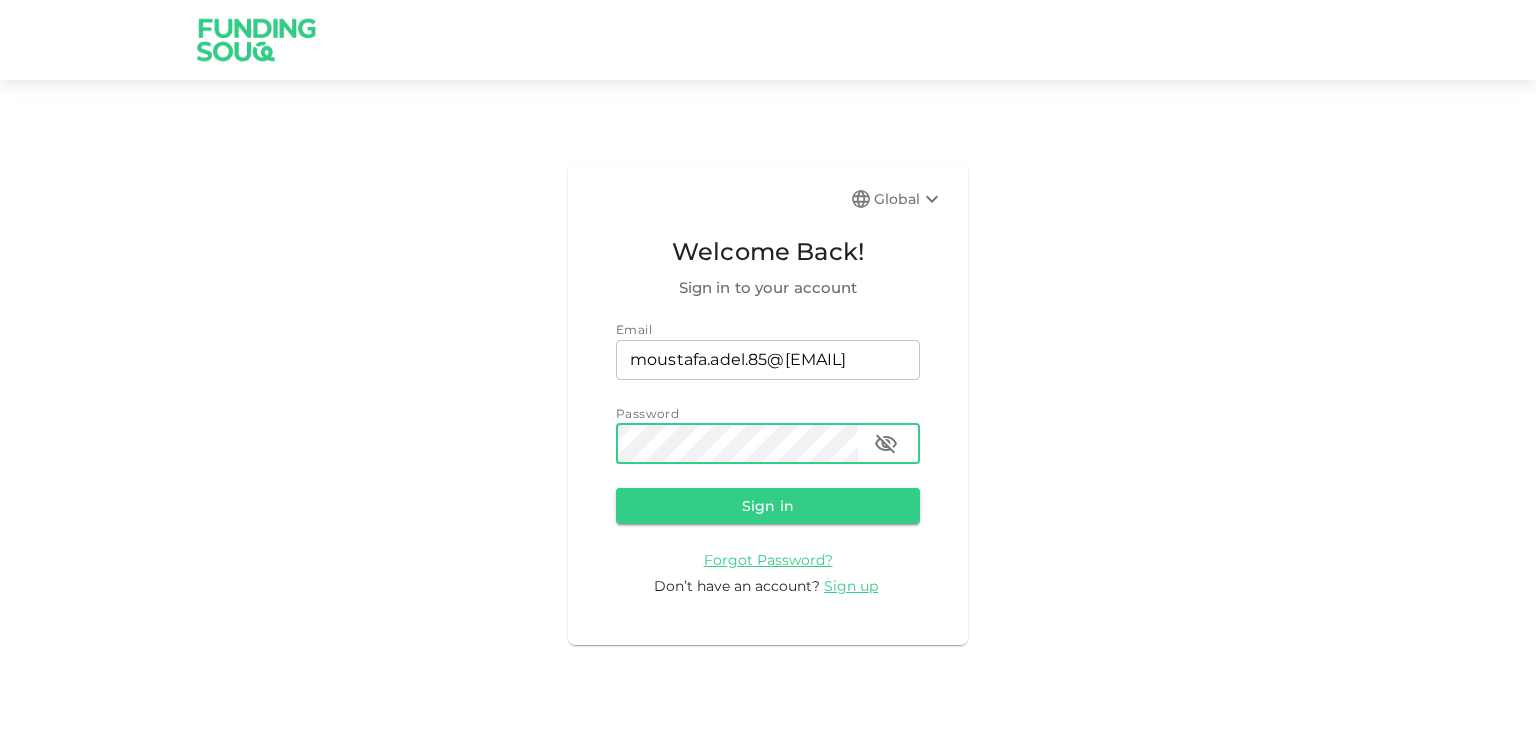 click on "Sign in" at bounding box center [768, 506] 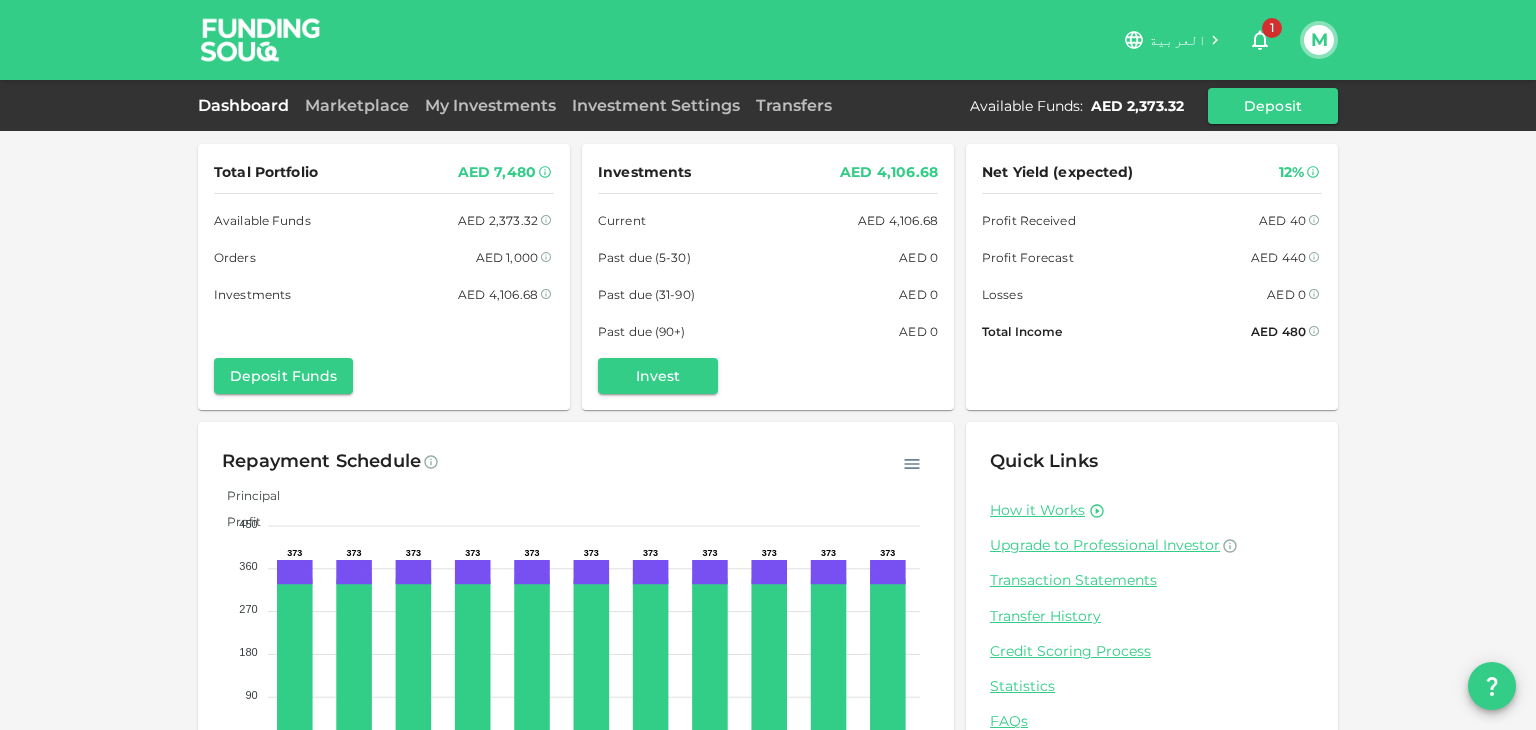 scroll, scrollTop: 0, scrollLeft: 0, axis: both 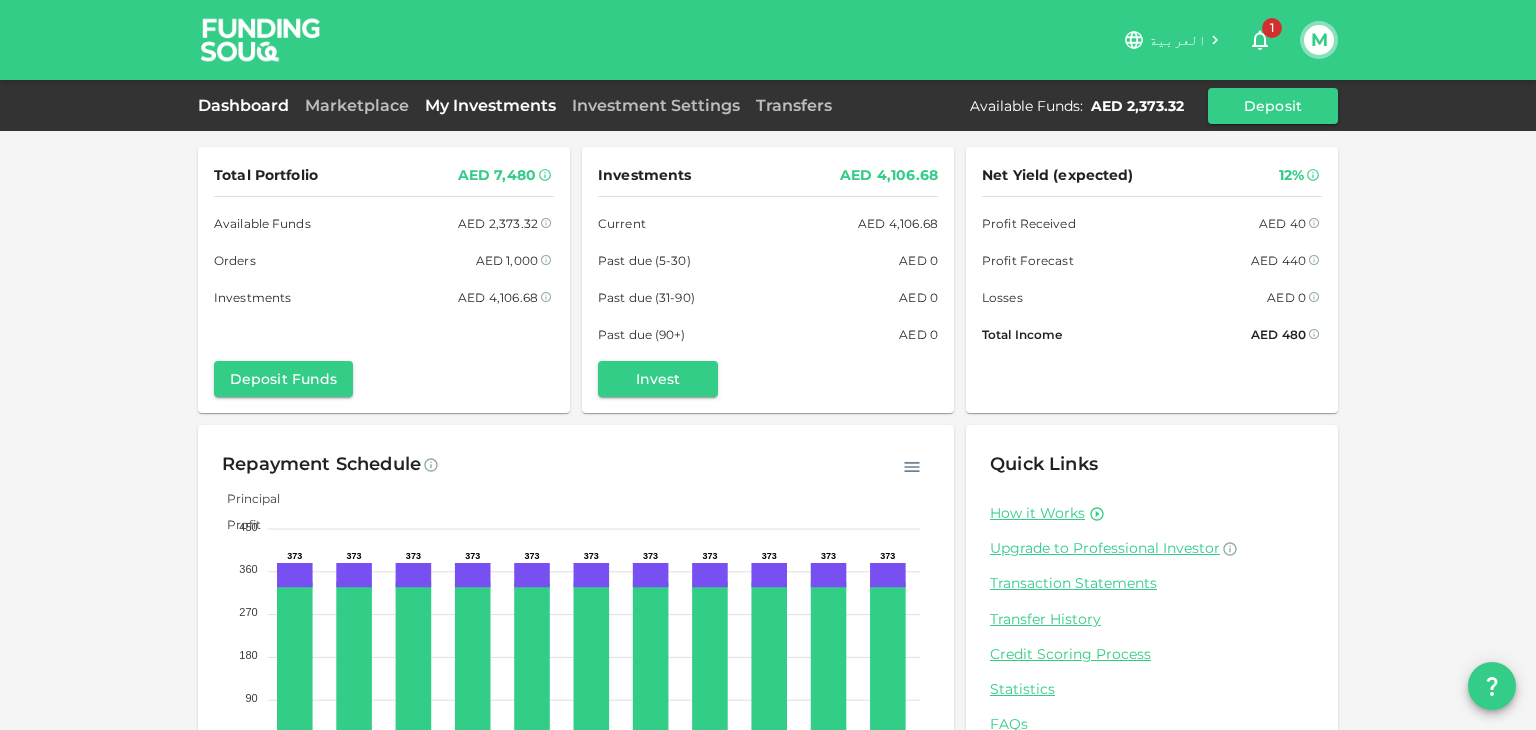 click on "My Investments" at bounding box center [490, 105] 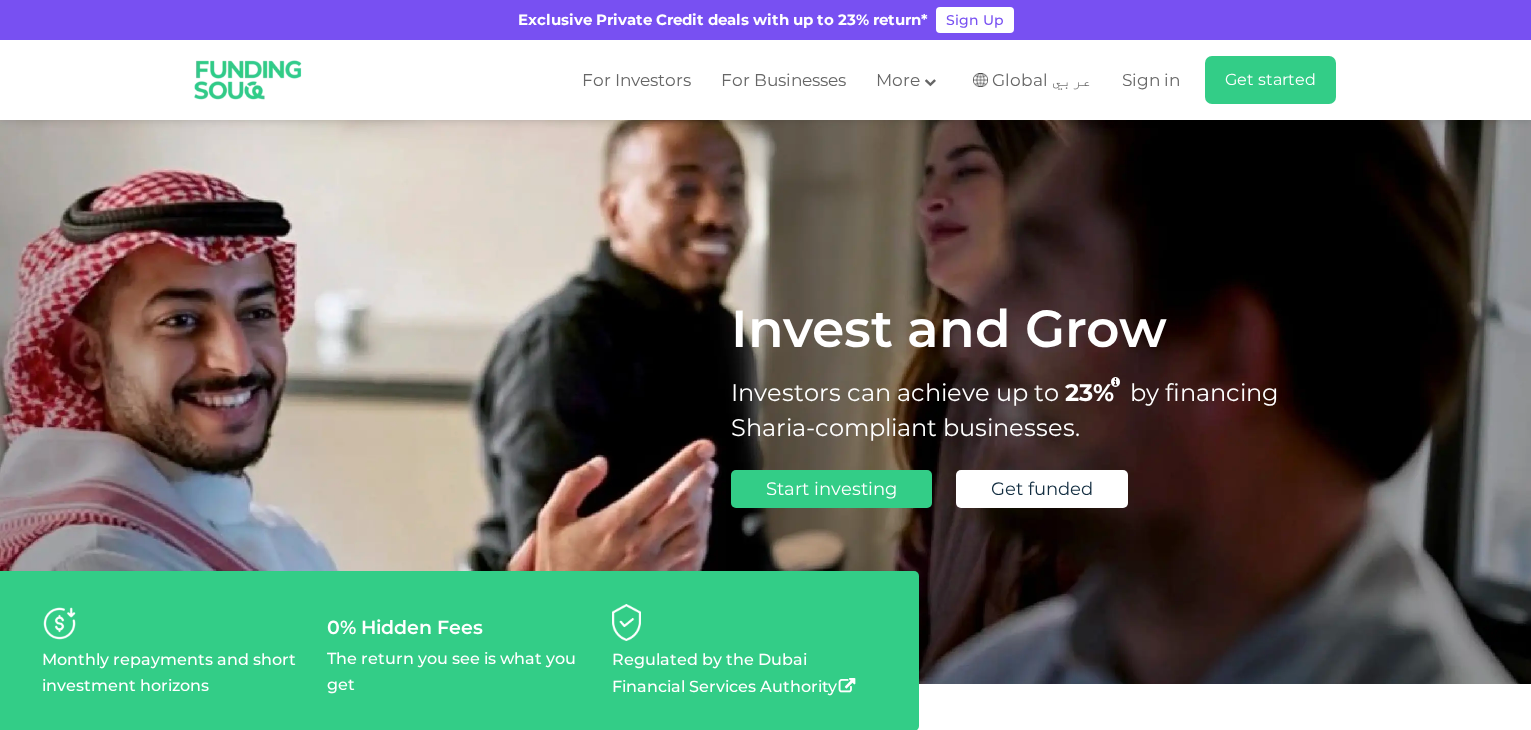 scroll, scrollTop: 0, scrollLeft: 0, axis: both 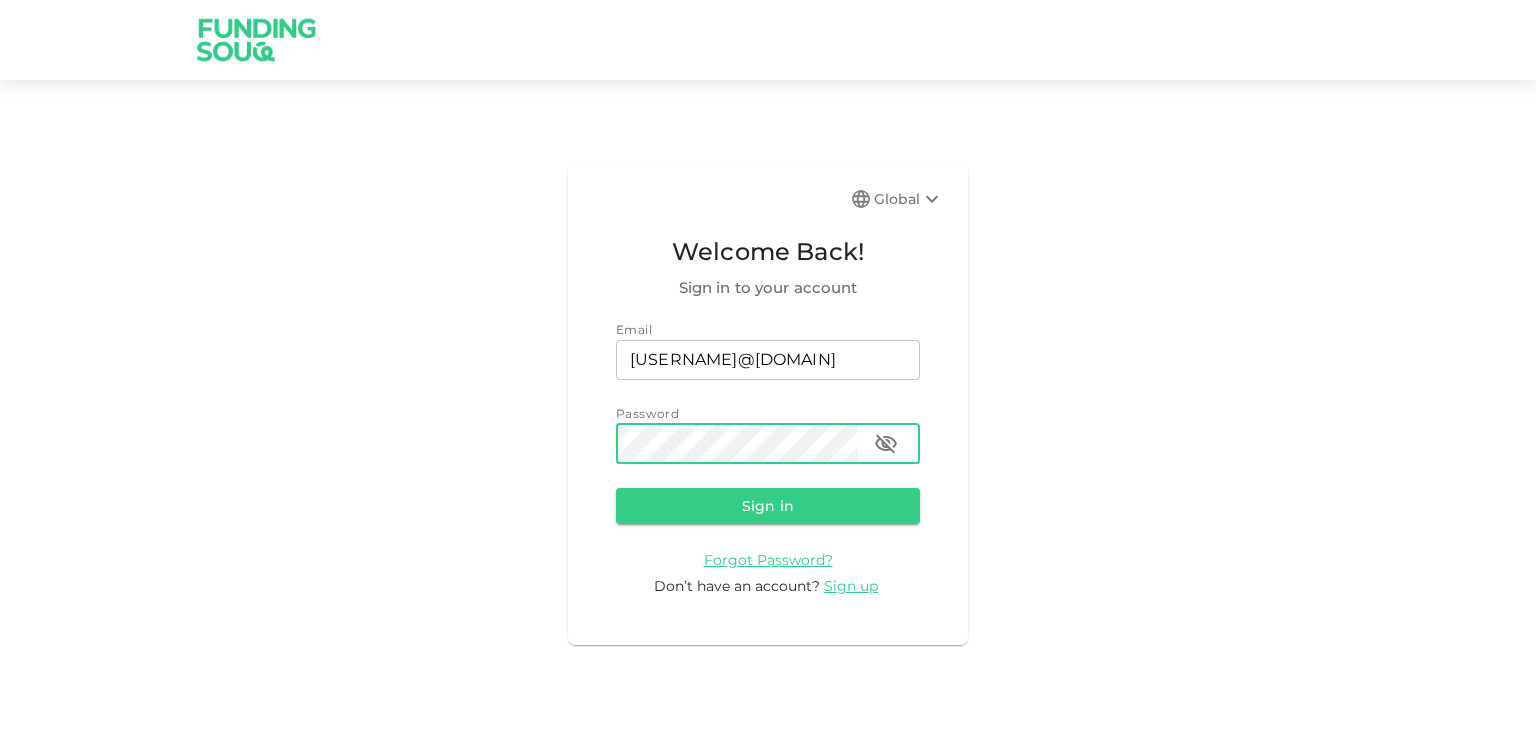 click on "Sign in" at bounding box center [768, 506] 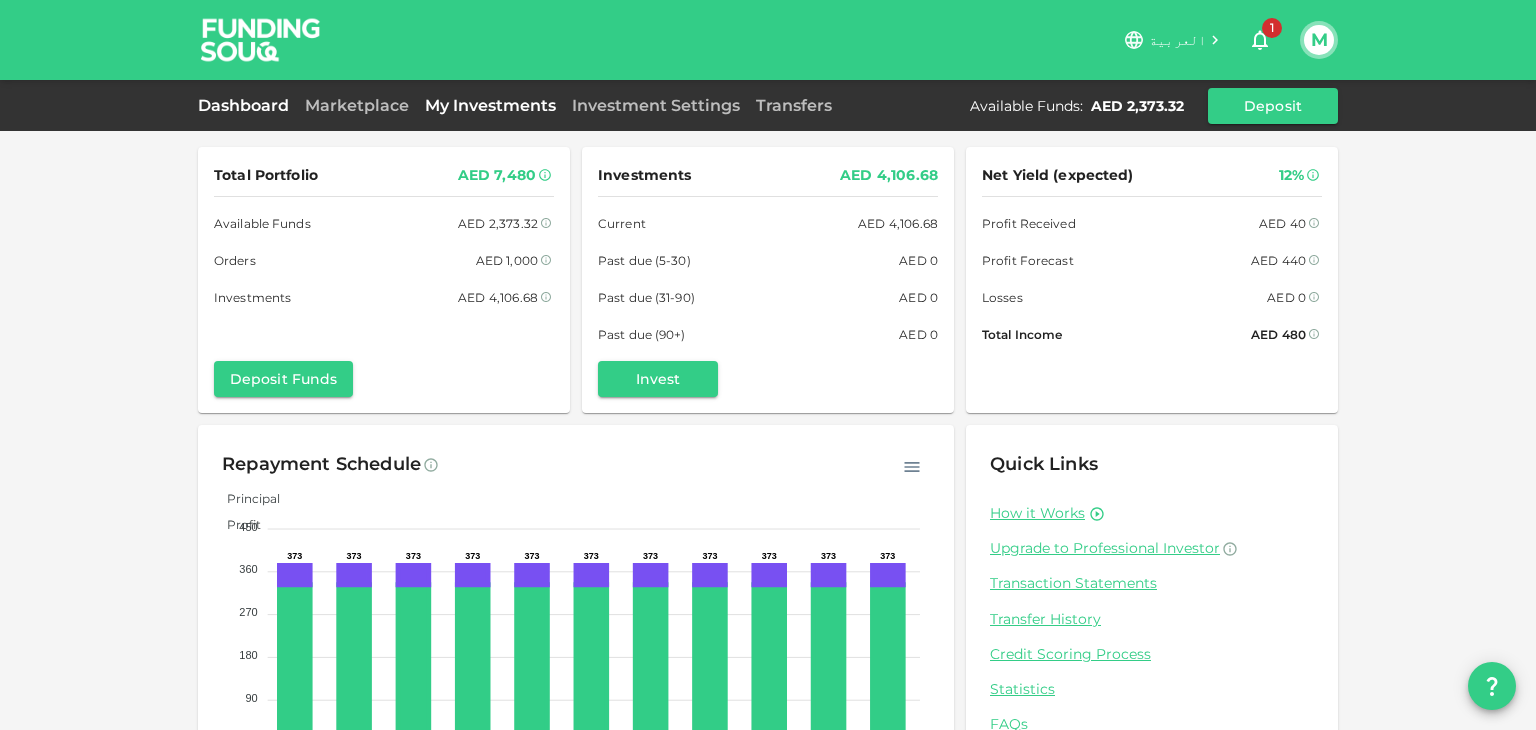 click on "My Investments" at bounding box center [490, 105] 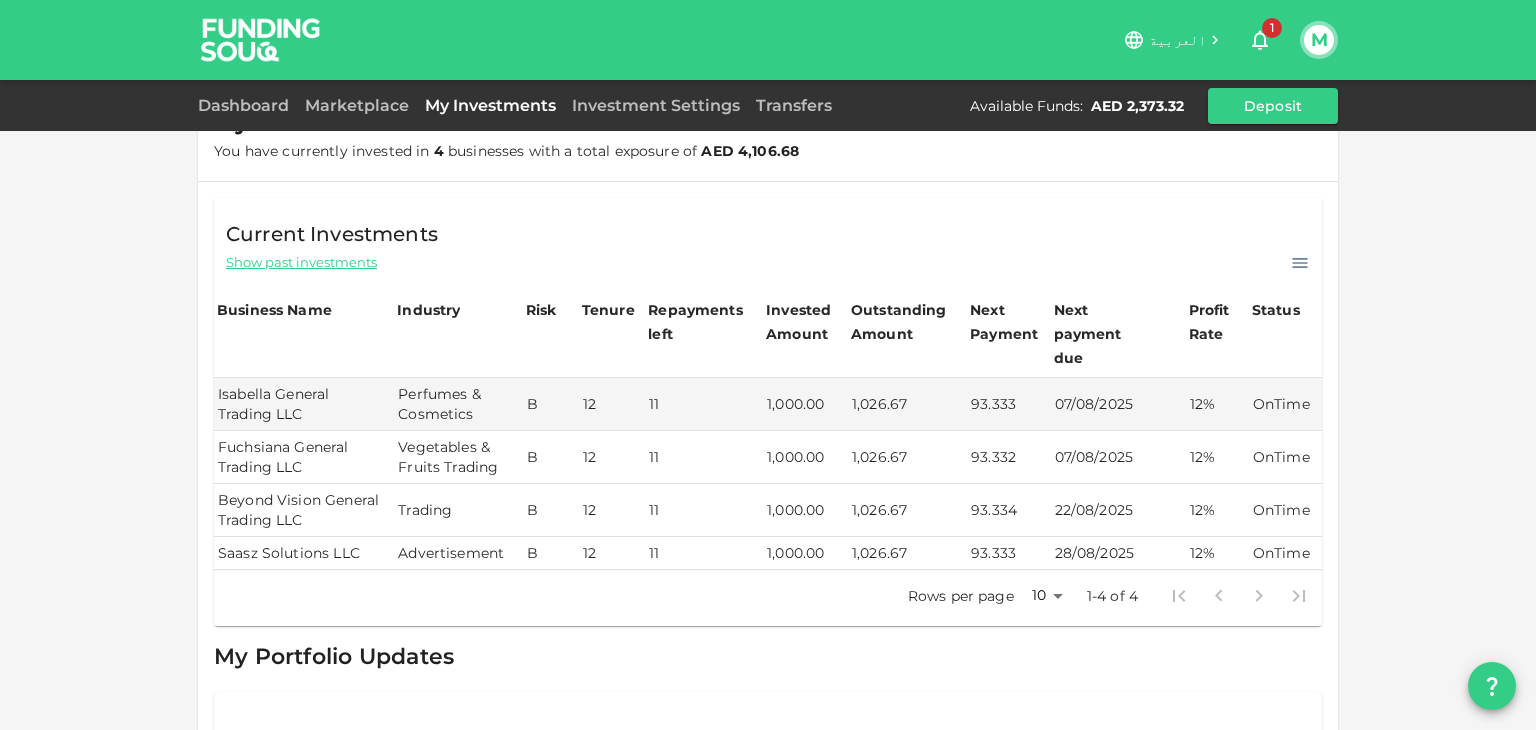 scroll, scrollTop: 384, scrollLeft: 0, axis: vertical 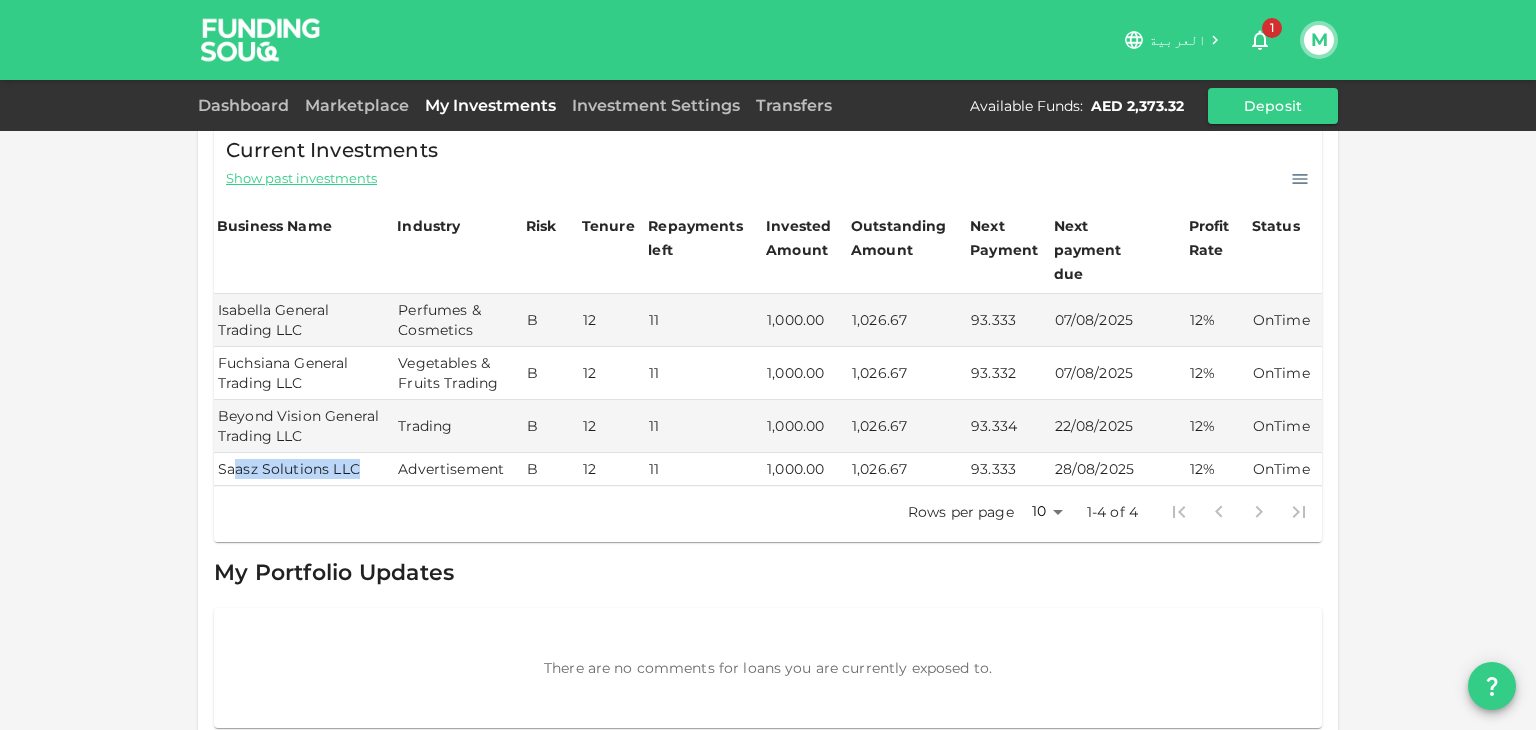 drag, startPoint x: 352, startPoint y: 441, endPoint x: 225, endPoint y: 445, distance: 127.06297 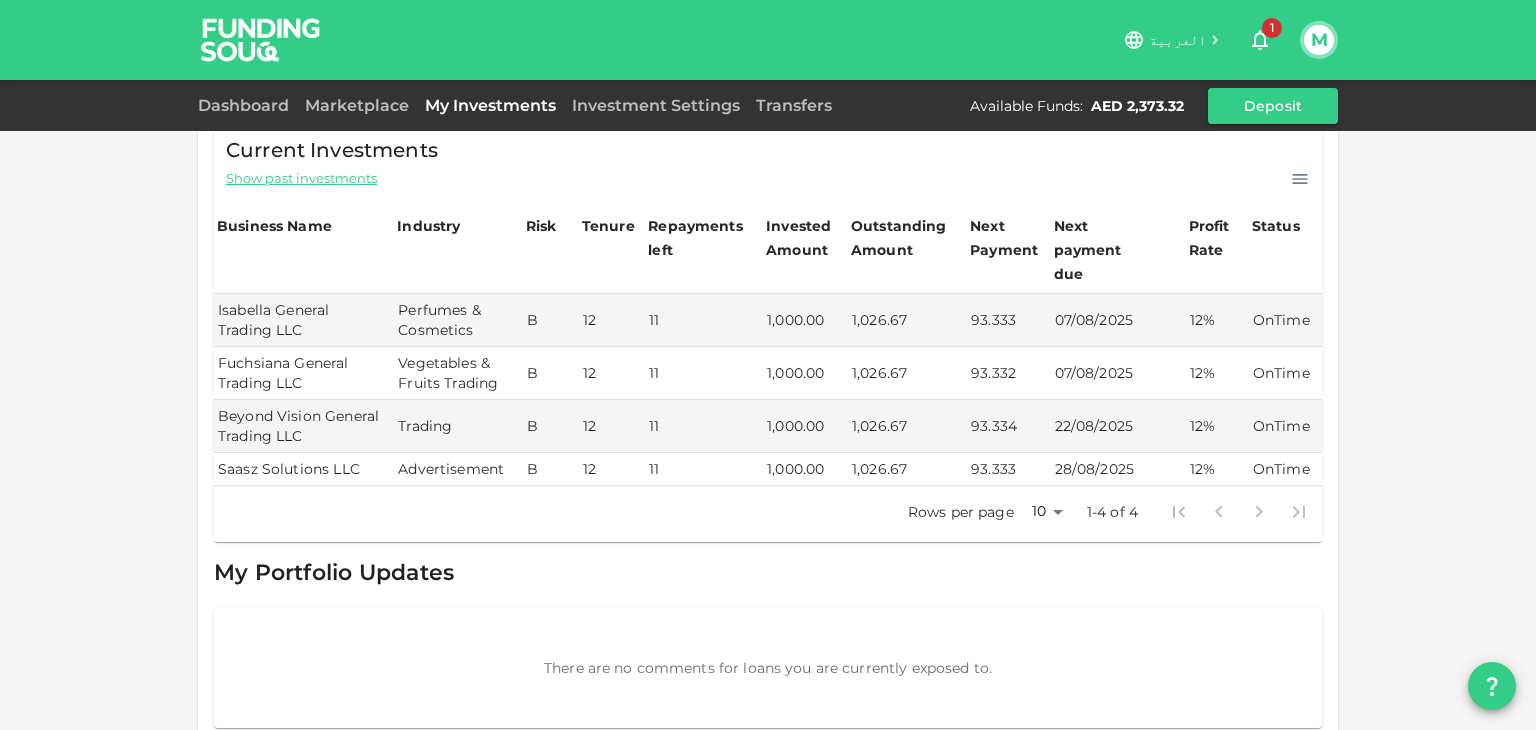 click on "11" at bounding box center [704, 373] 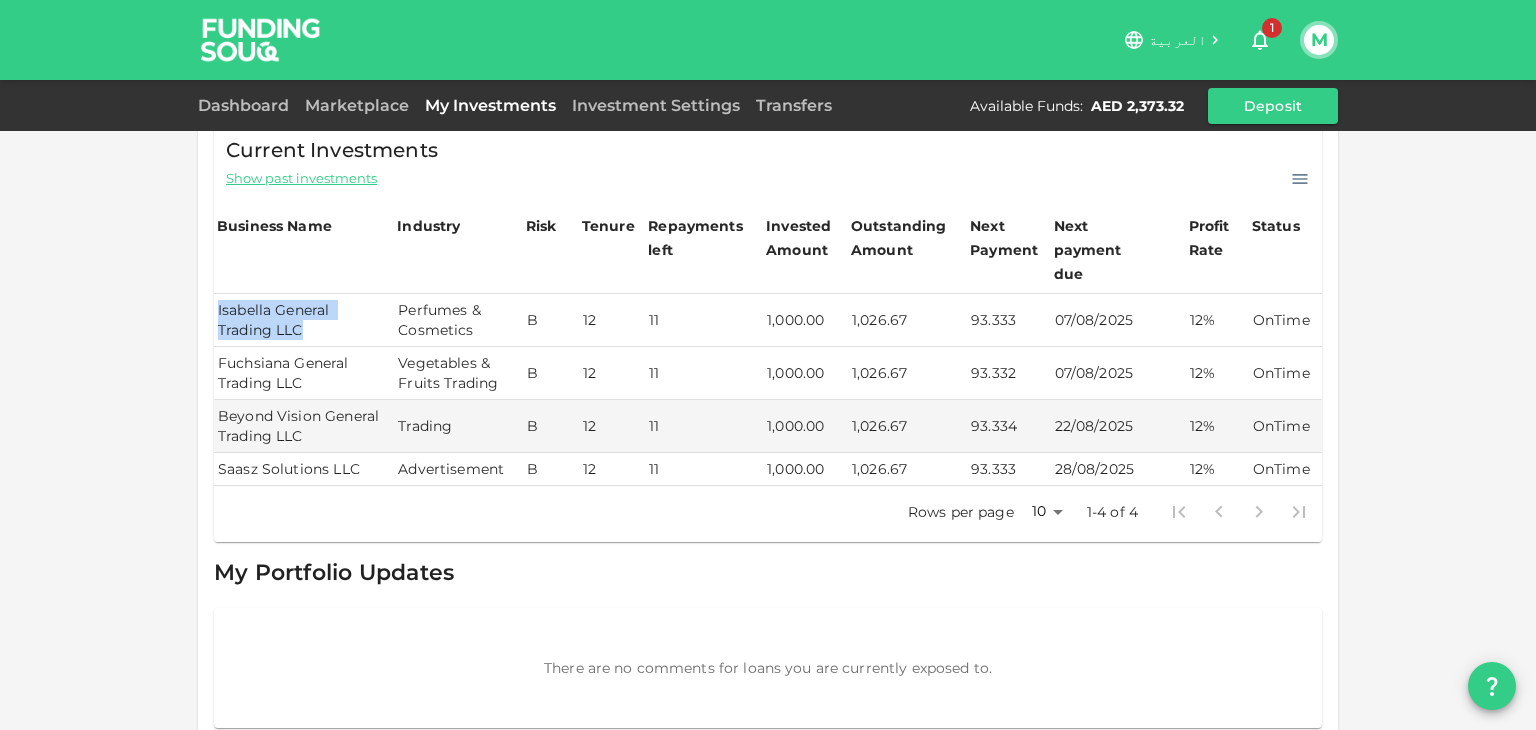 drag, startPoint x: 324, startPoint y: 307, endPoint x: 210, endPoint y: 286, distance: 115.918076 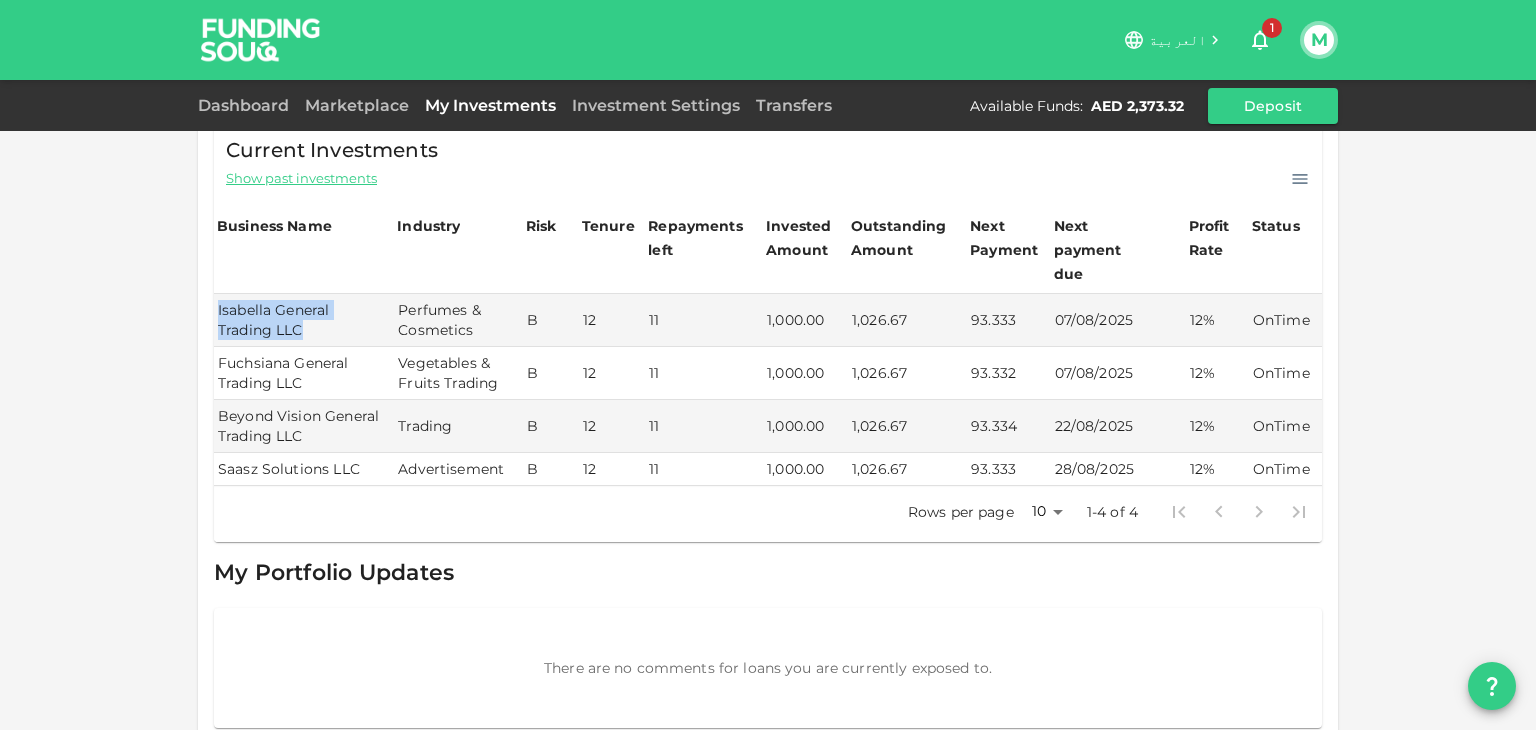 copy on "Isabella General Trading LLC" 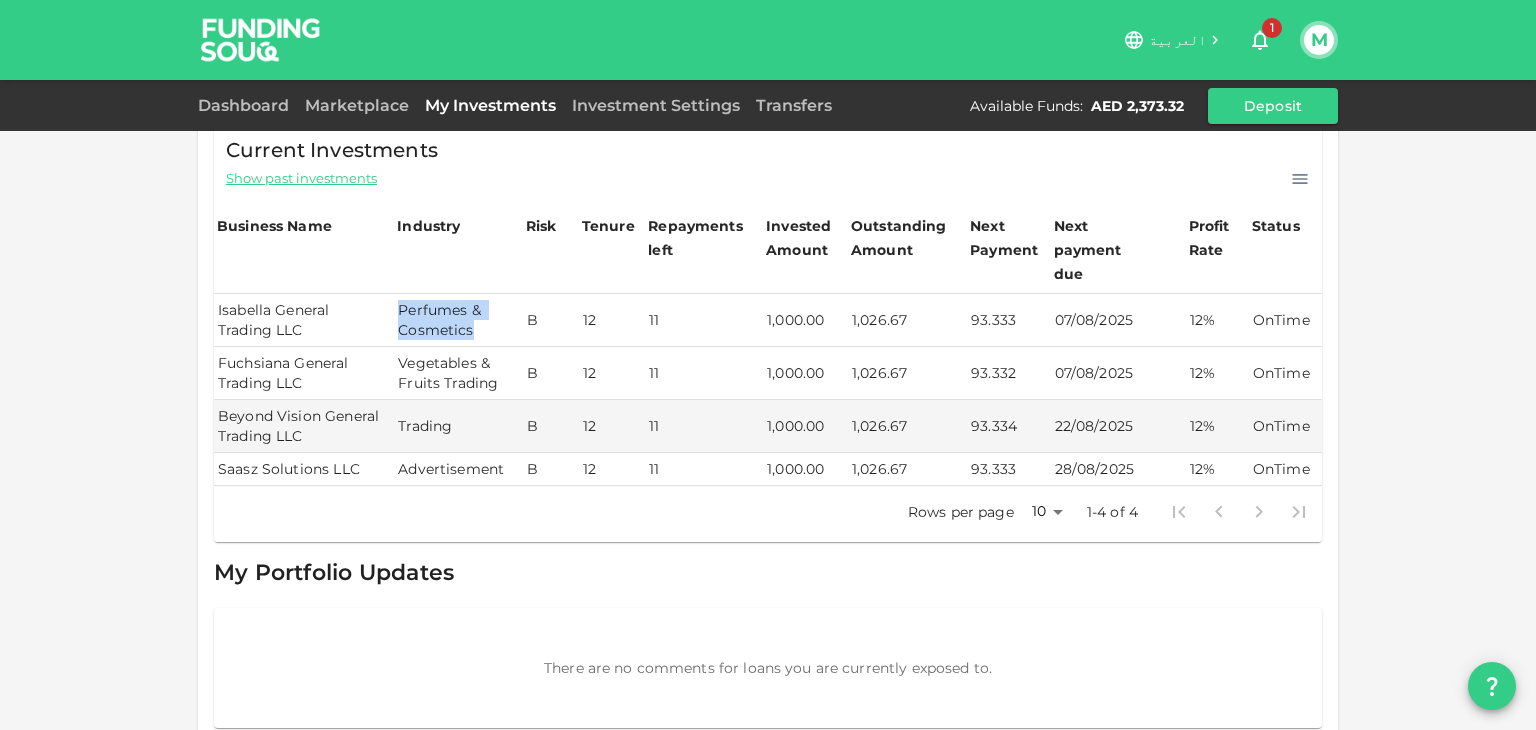 drag, startPoint x: 481, startPoint y: 308, endPoint x: 395, endPoint y: 289, distance: 88.07383 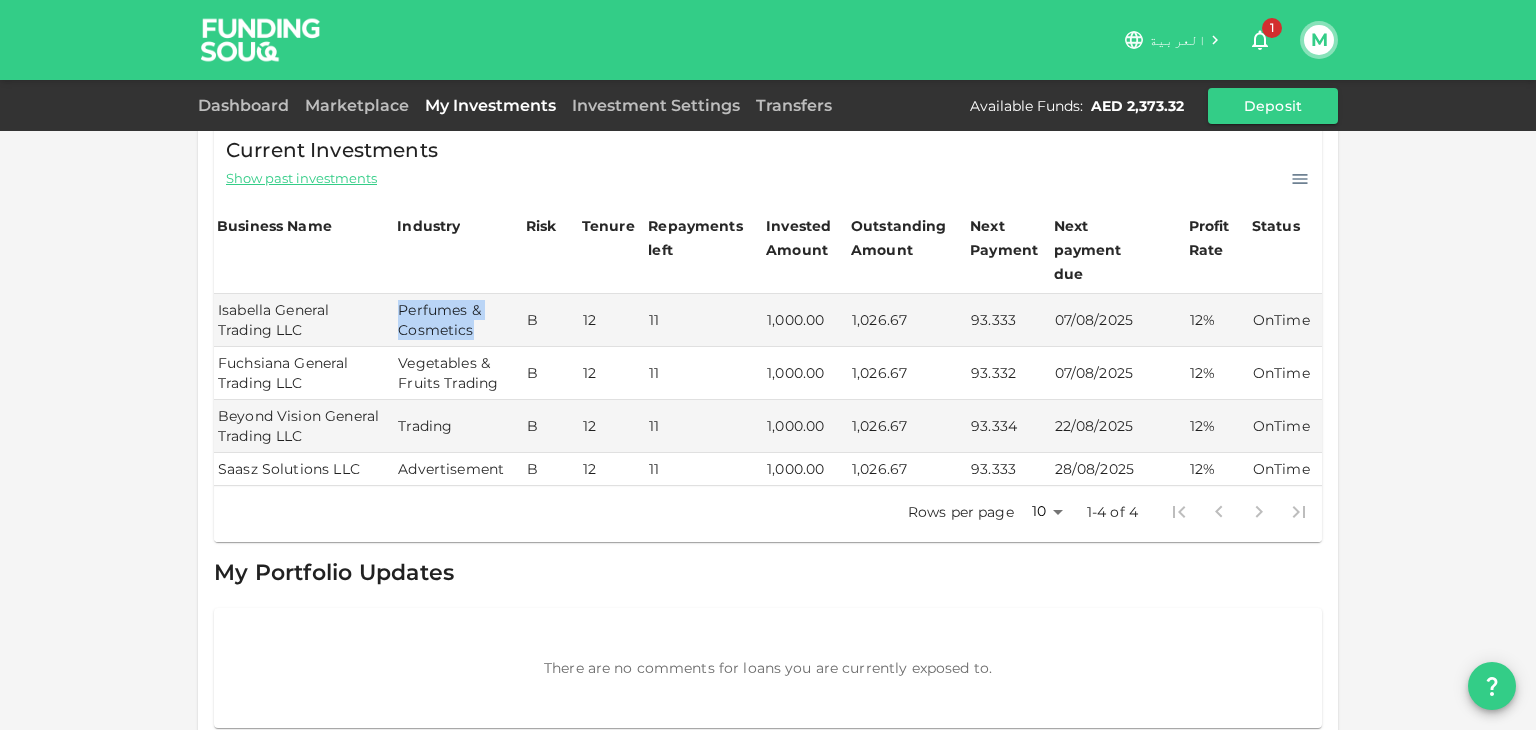 copy on "Perfumes & Cosmetics" 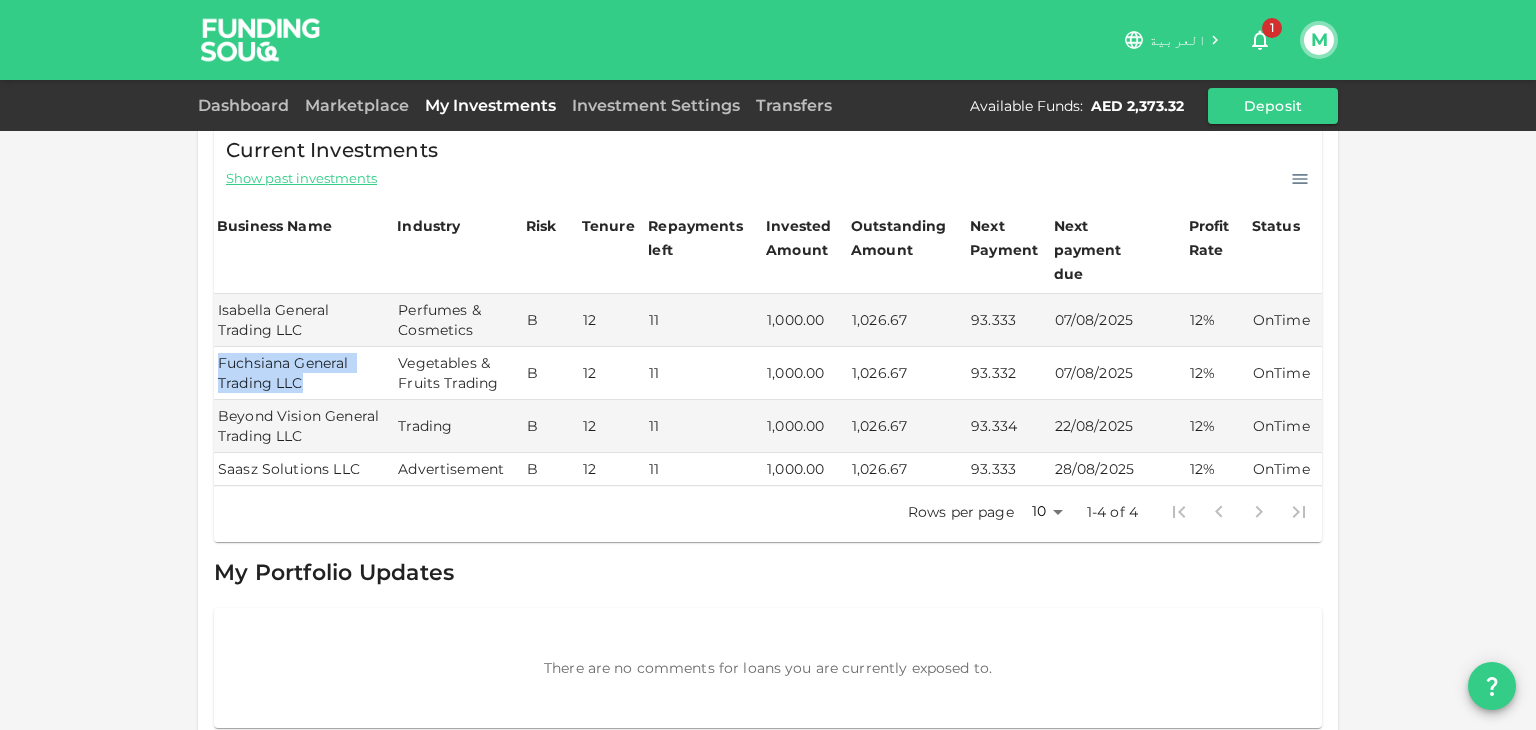 drag, startPoint x: 300, startPoint y: 357, endPoint x: 212, endPoint y: 341, distance: 89.44272 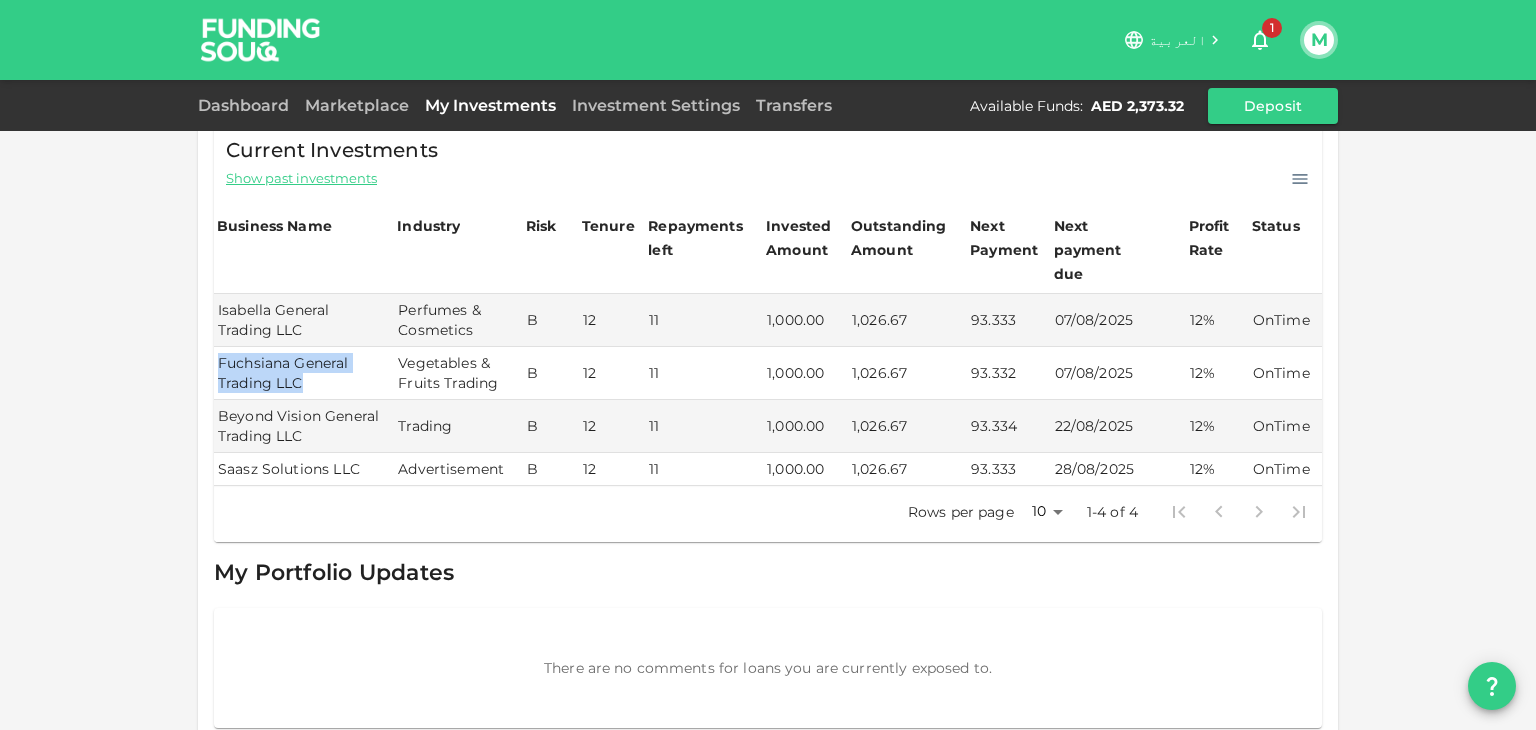 copy on "Fuchsiana General Trading LLC" 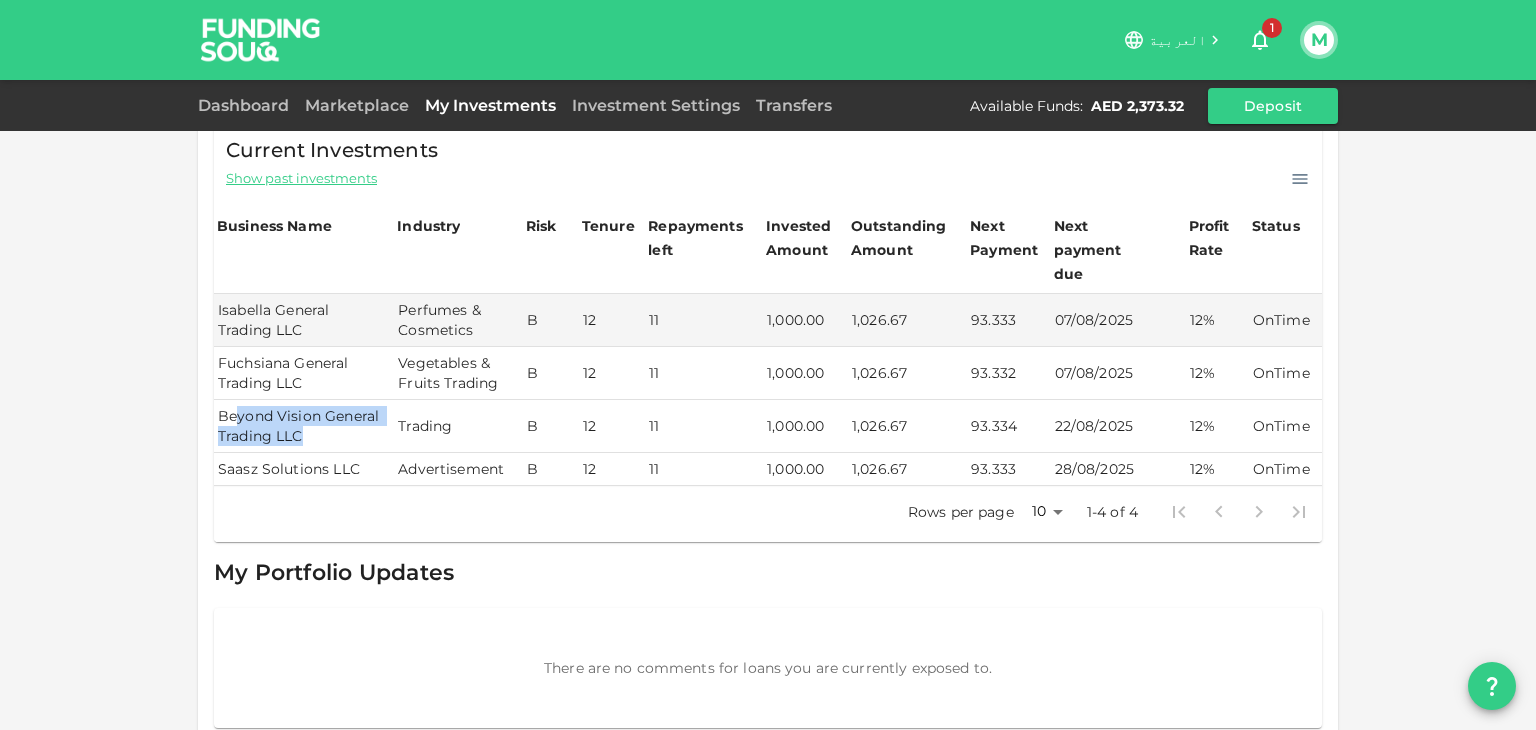 drag, startPoint x: 324, startPoint y: 410, endPoint x: 226, endPoint y: 391, distance: 99.824844 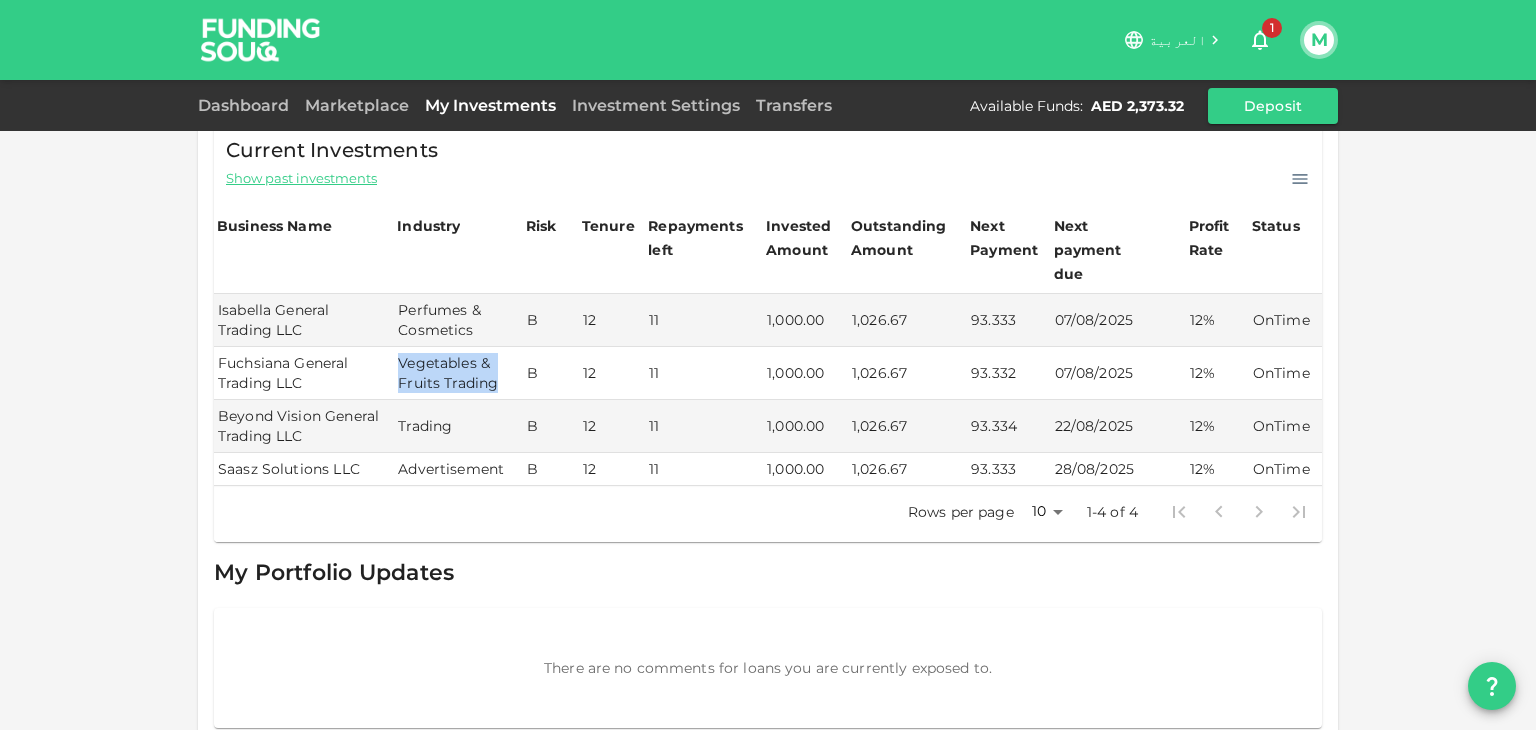 drag, startPoint x: 492, startPoint y: 361, endPoint x: 390, endPoint y: 344, distance: 103.40696 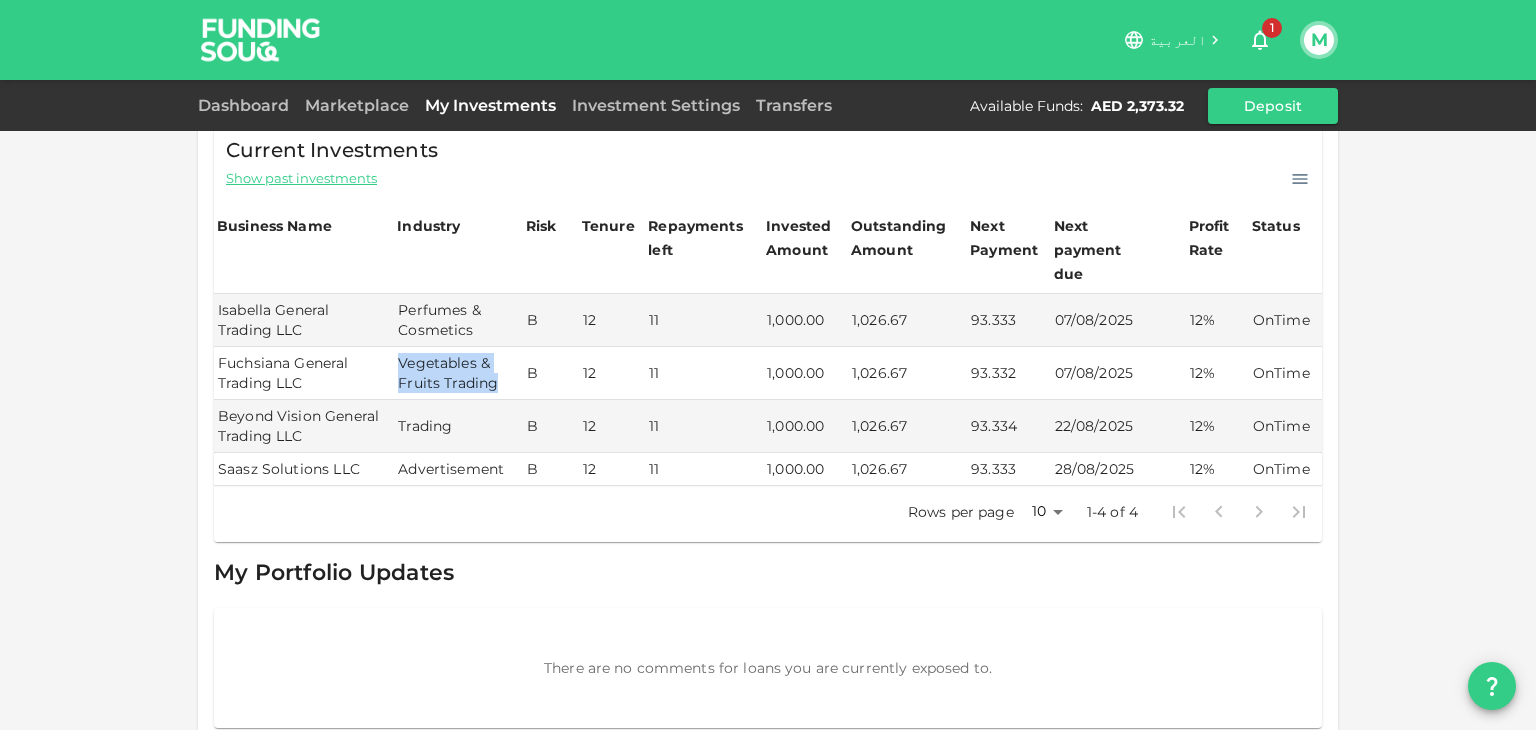 copy on "Vegetables & Fruits Trading" 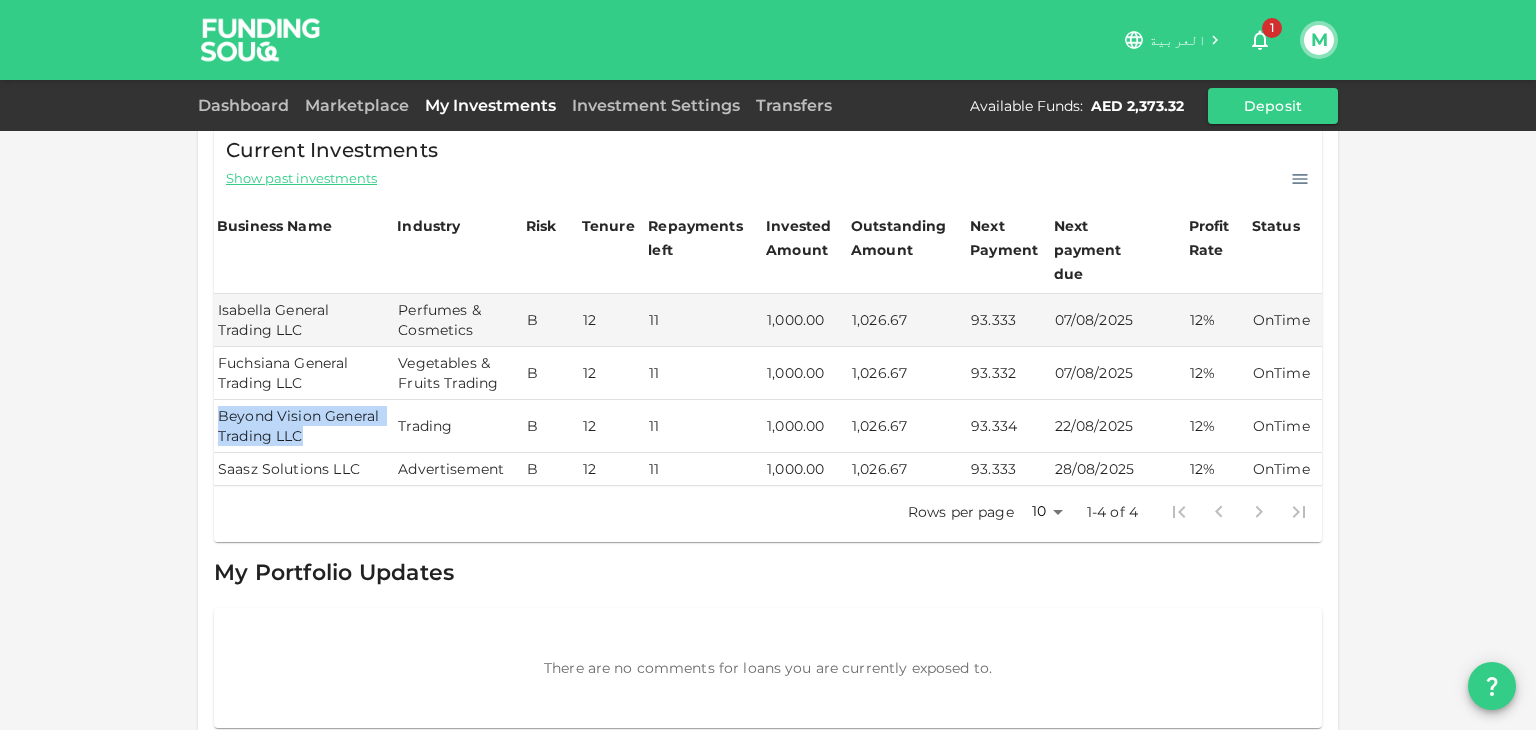 drag, startPoint x: 316, startPoint y: 412, endPoint x: 209, endPoint y: 397, distance: 108.04629 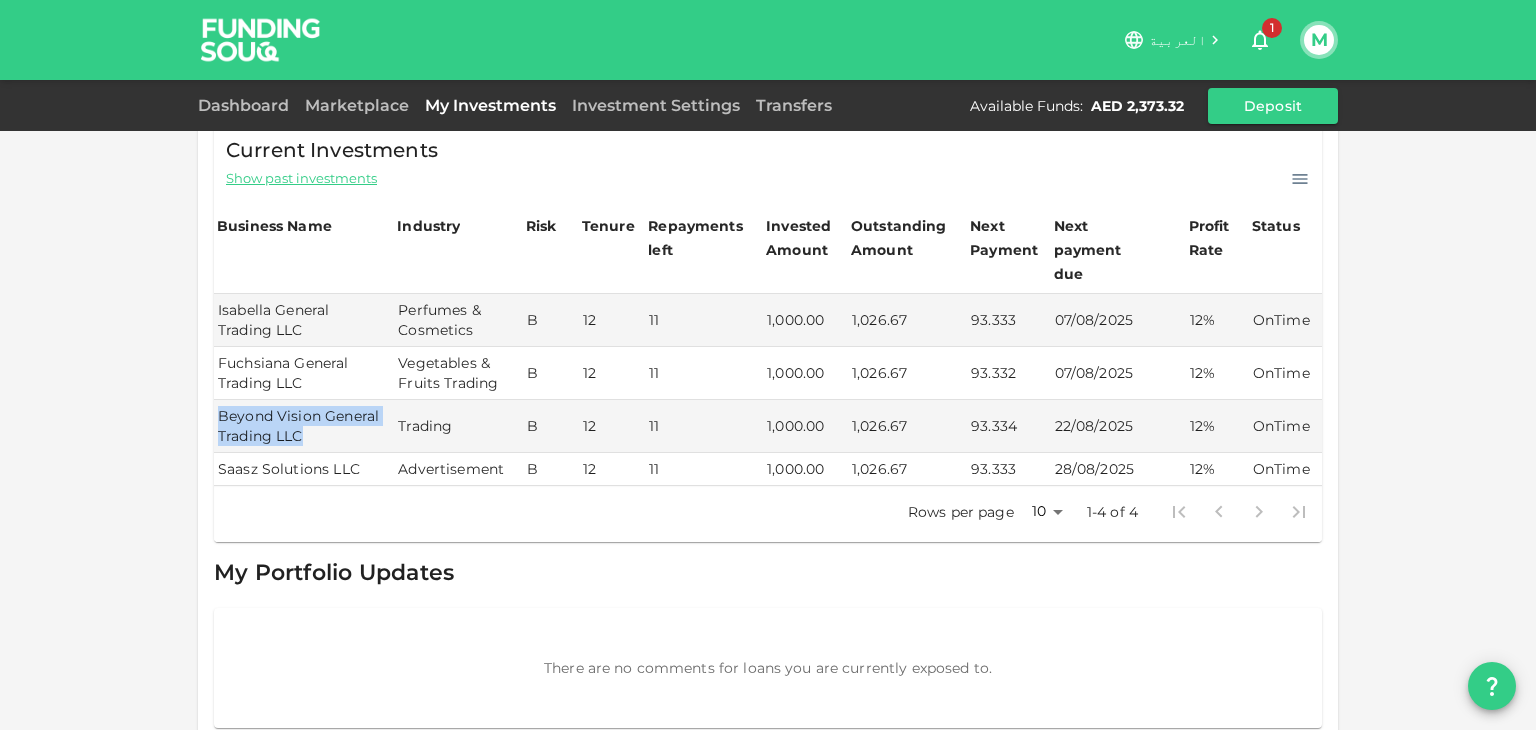 copy on "Beyond Vision General Trading LLC" 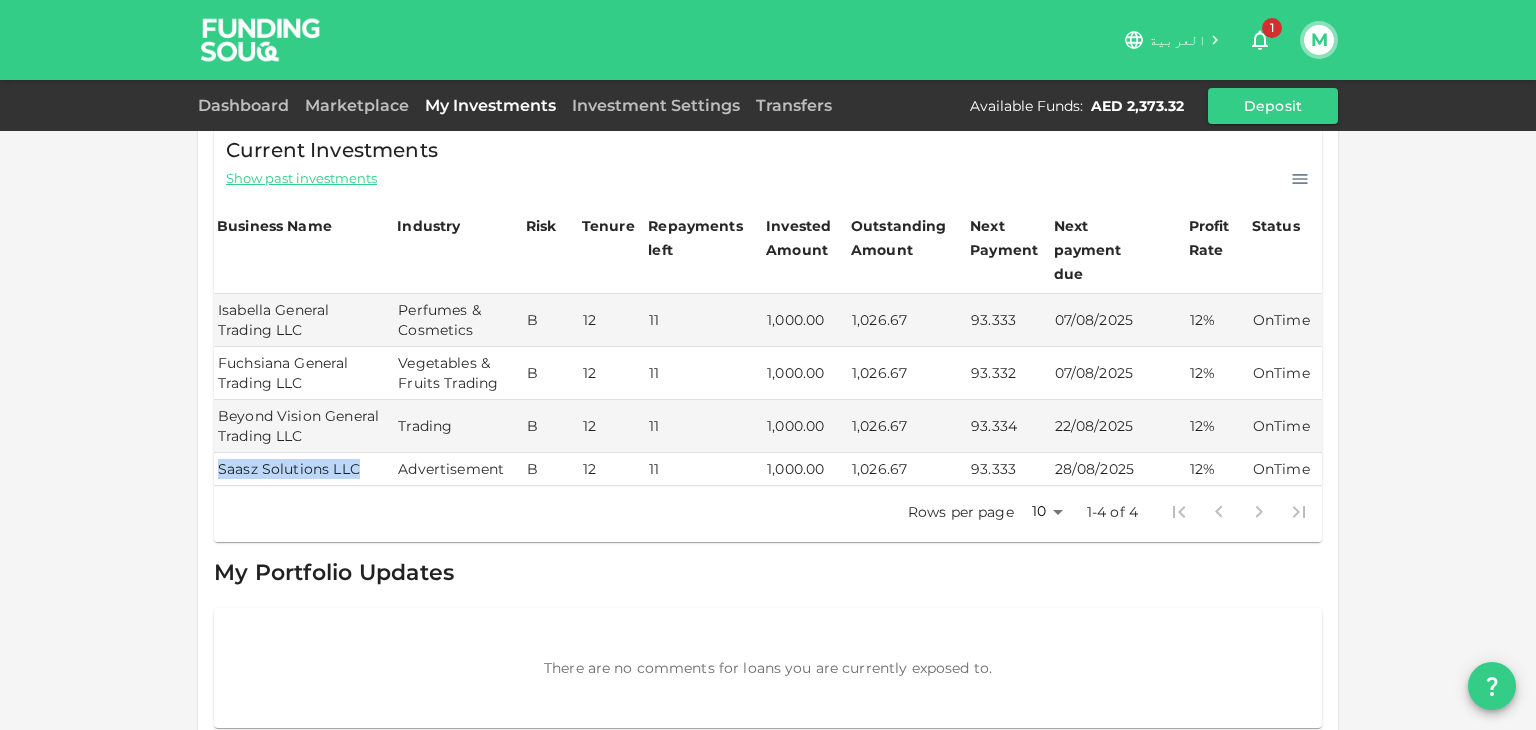 drag, startPoint x: 360, startPoint y: 443, endPoint x: 214, endPoint y: 445, distance: 146.0137 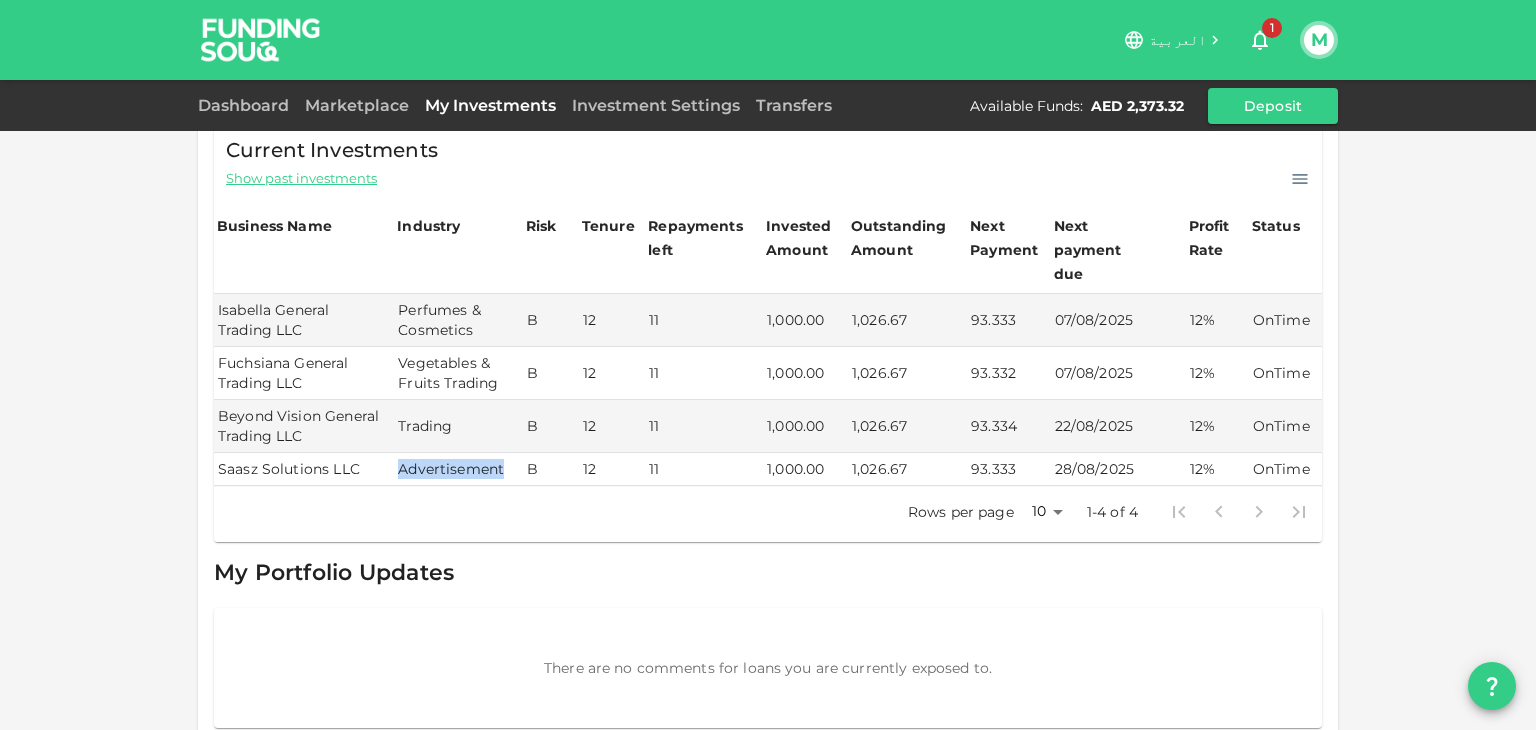 drag, startPoint x: 498, startPoint y: 449, endPoint x: 395, endPoint y: 441, distance: 103.31021 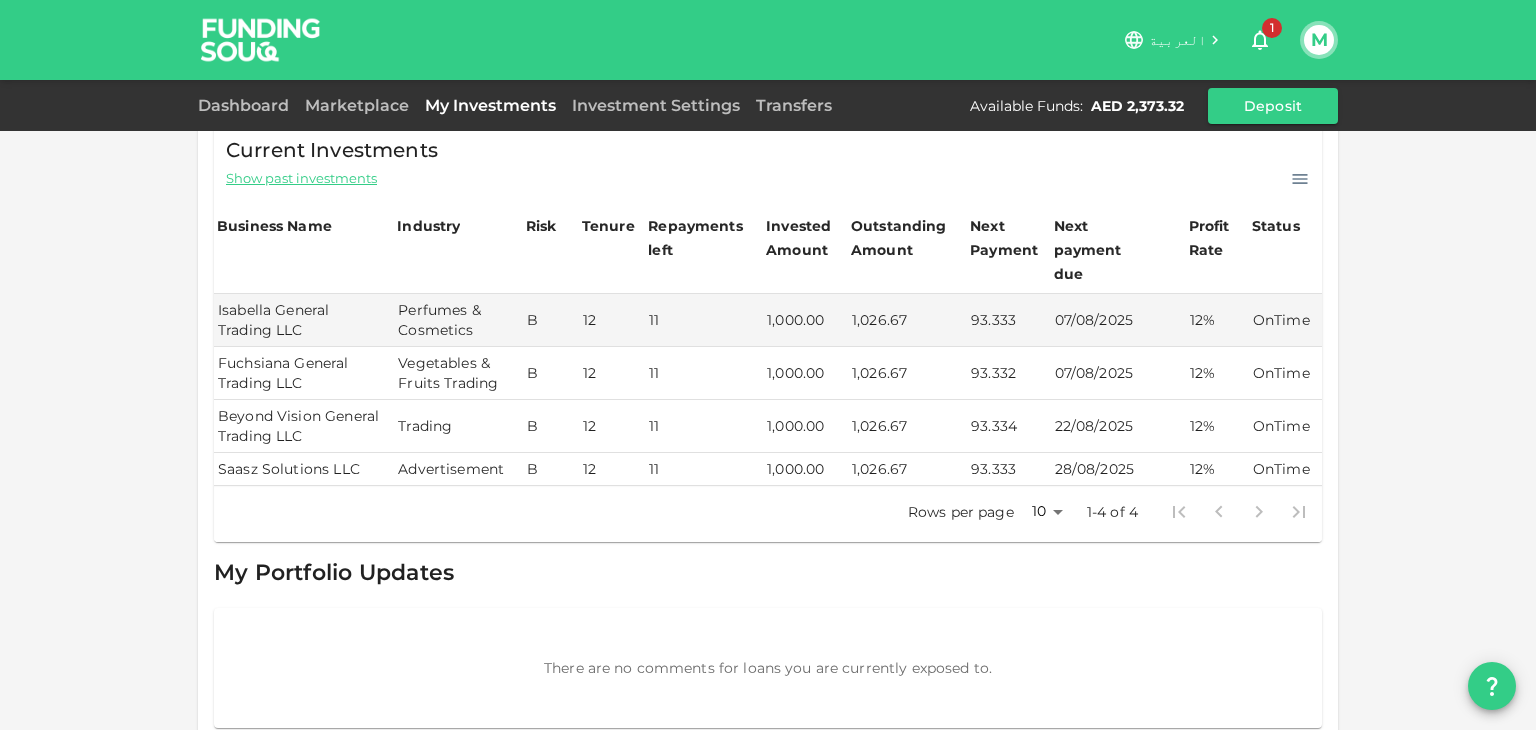 click on "11" at bounding box center (704, 426) 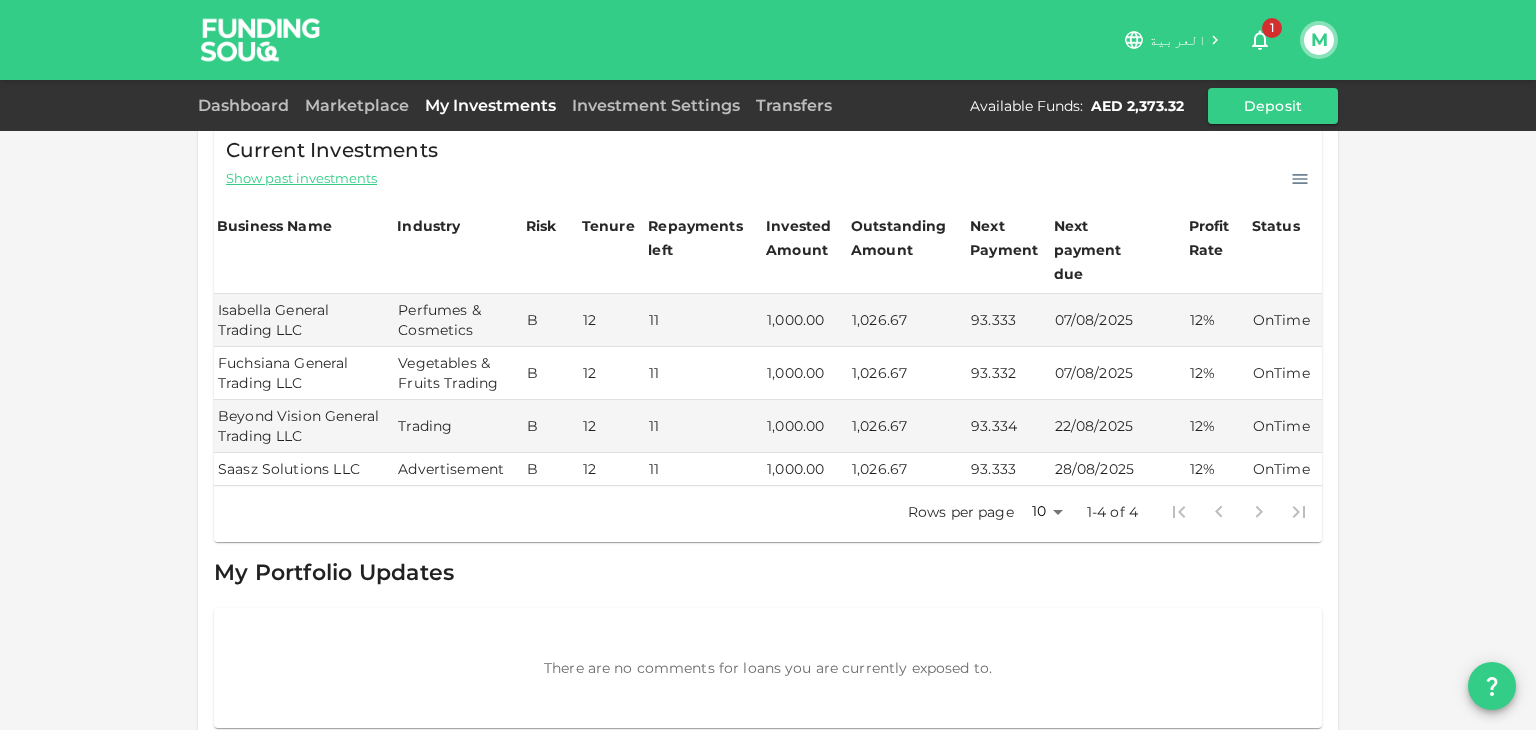 click on "Rows per page 10 10 1-4 of 4" at bounding box center (768, 494) 